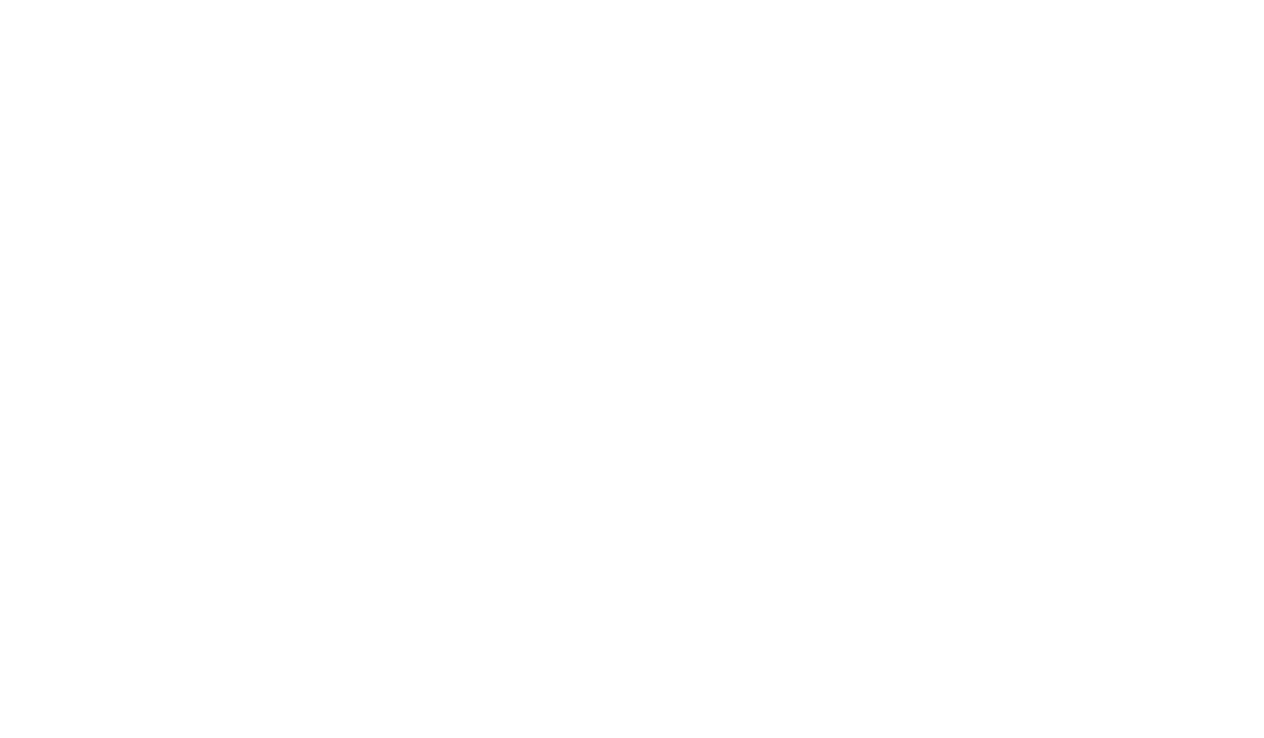 scroll, scrollTop: 0, scrollLeft: 0, axis: both 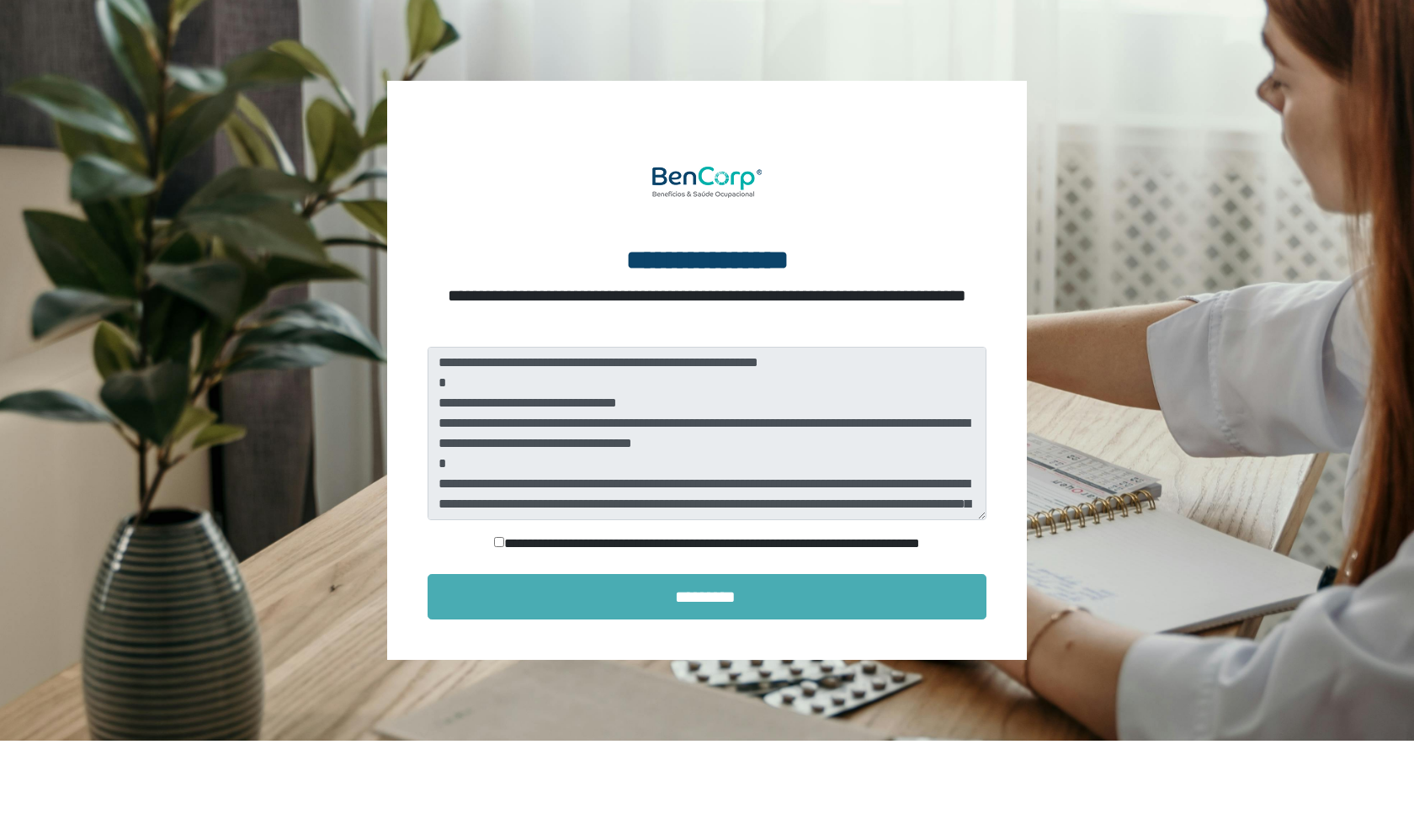 click on "*********" at bounding box center [707, 597] 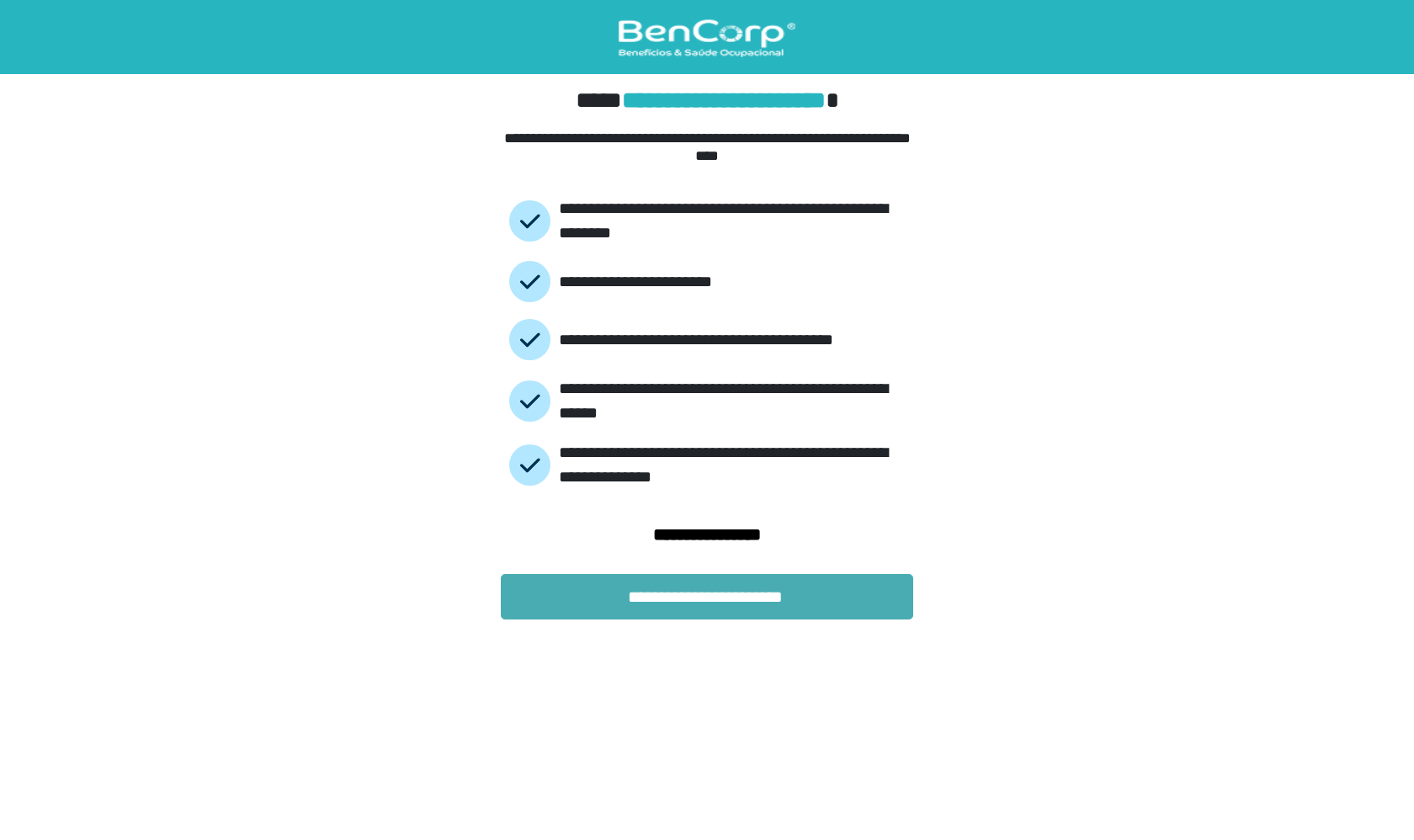 click on "**********" at bounding box center (707, 597) 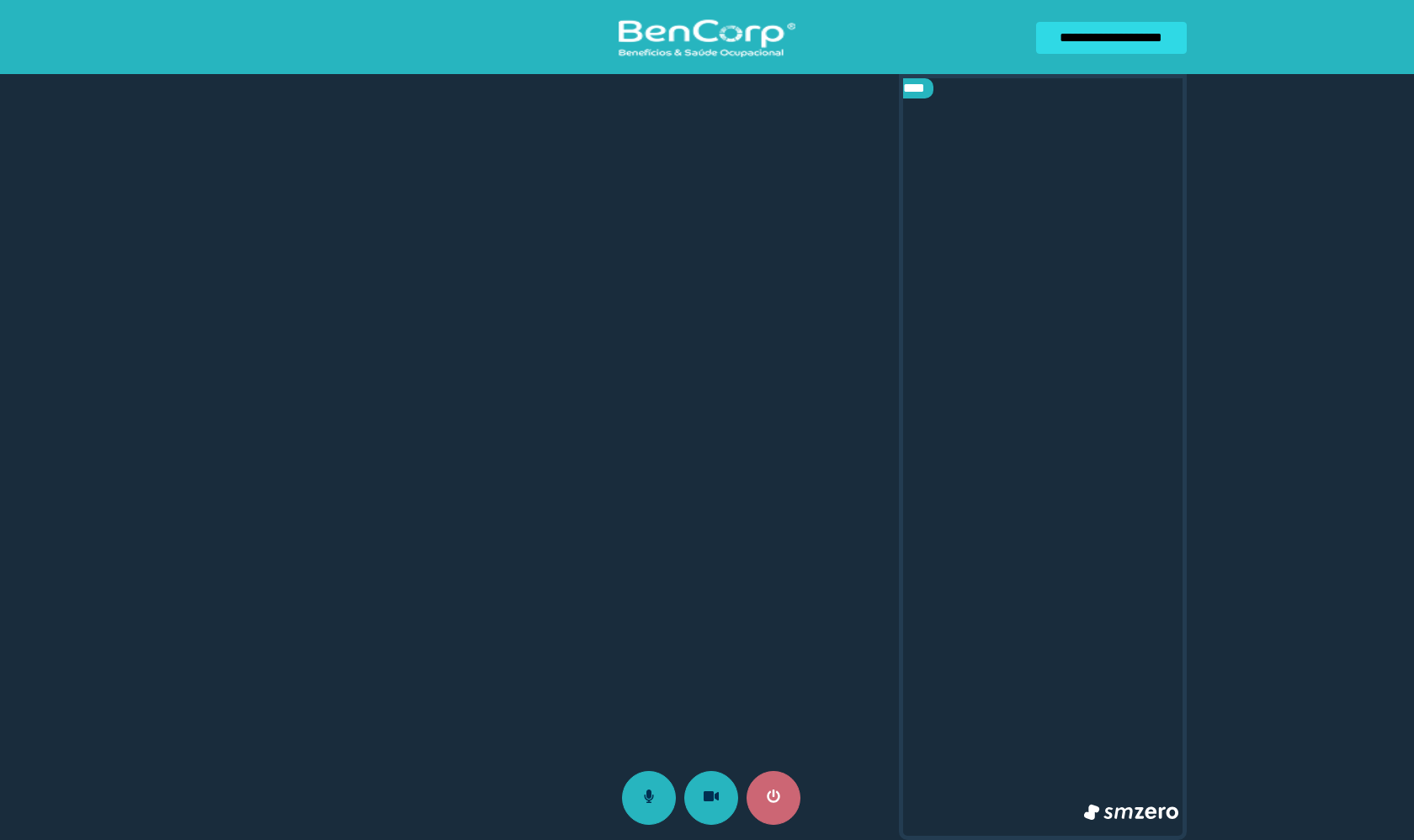 click at bounding box center [773, 798] 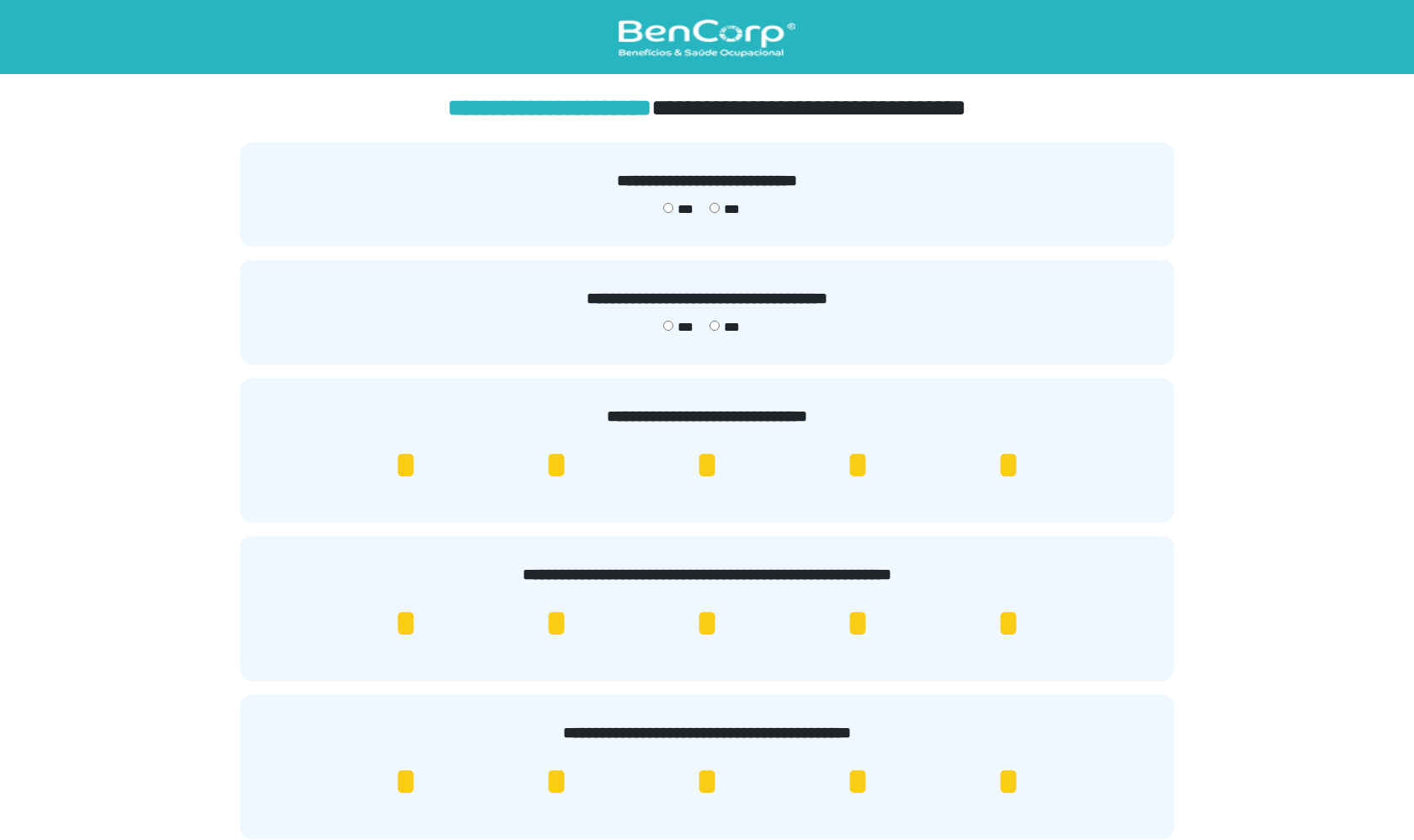 click on "*" at bounding box center [1008, 465] 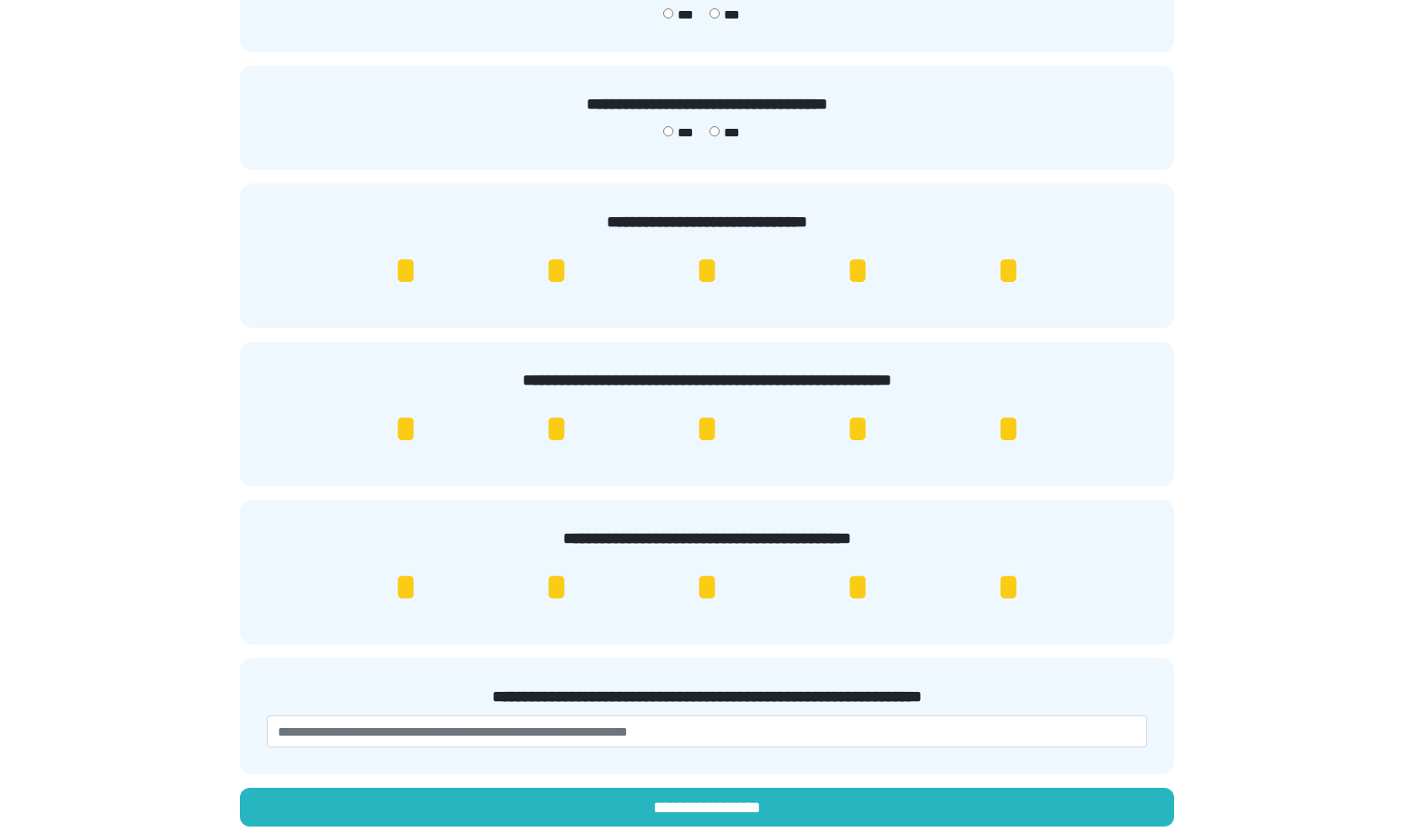 scroll, scrollTop: 194, scrollLeft: 0, axis: vertical 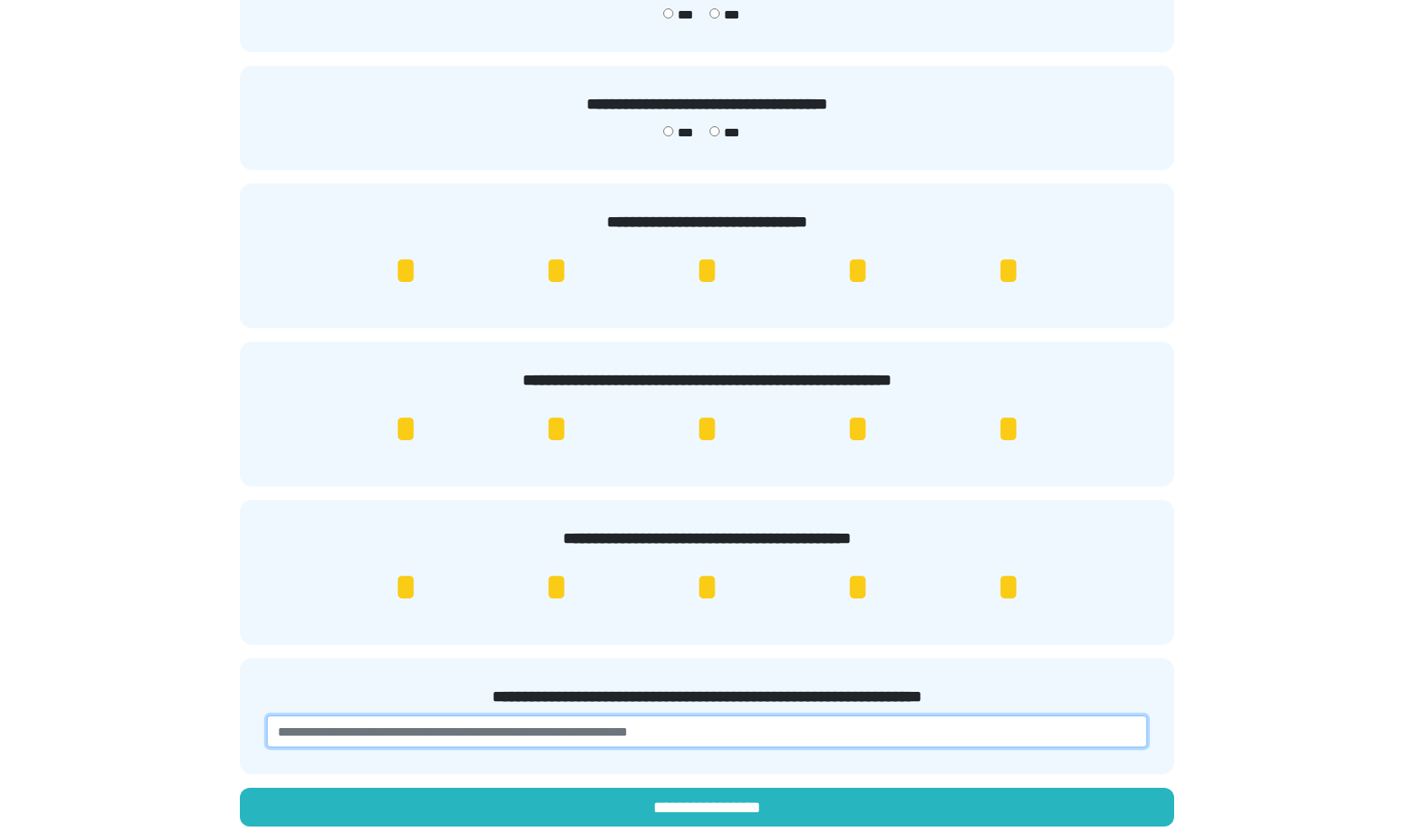 click at bounding box center [707, 731] 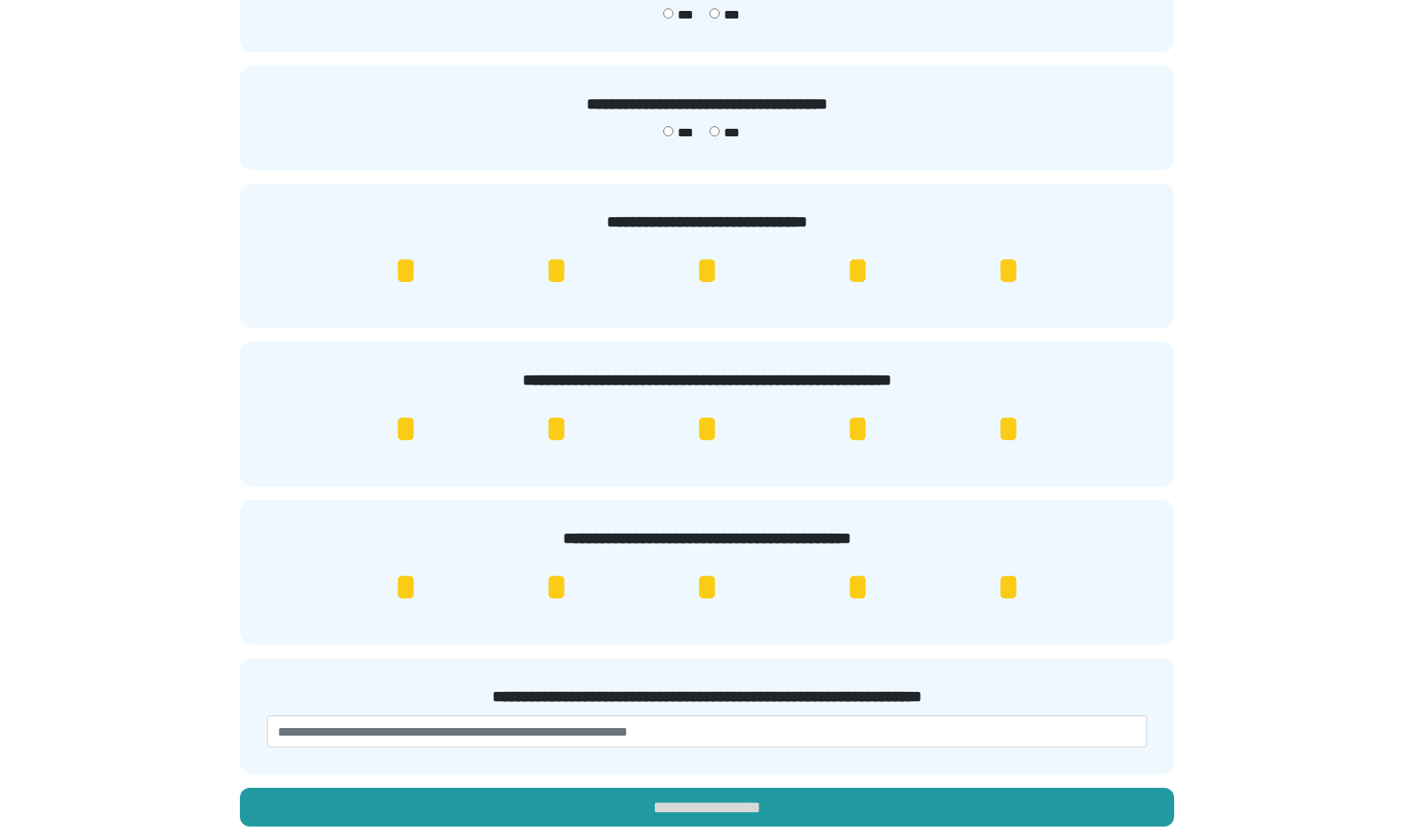 click on "**********" at bounding box center [707, 807] 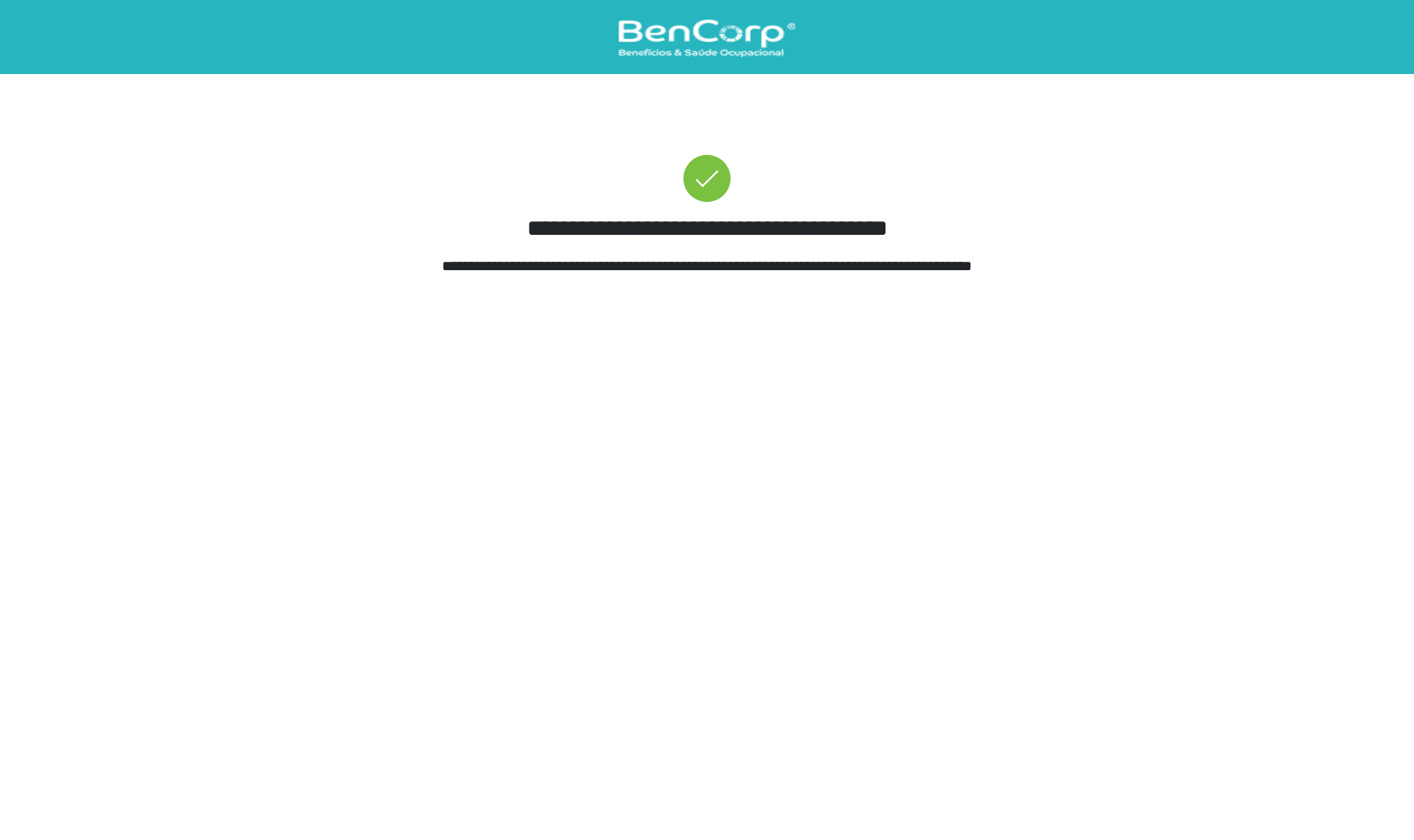scroll, scrollTop: 0, scrollLeft: 0, axis: both 